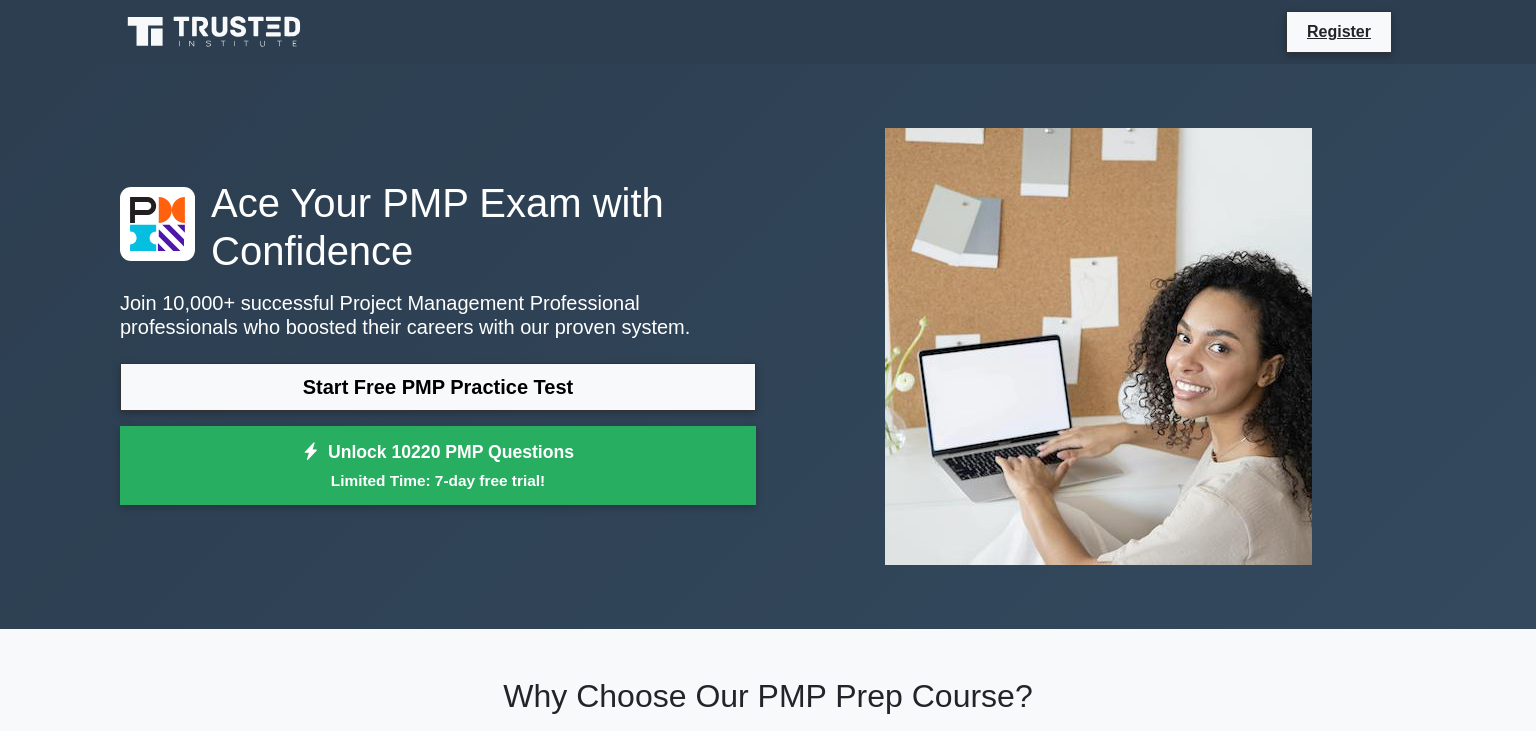 scroll, scrollTop: 0, scrollLeft: 0, axis: both 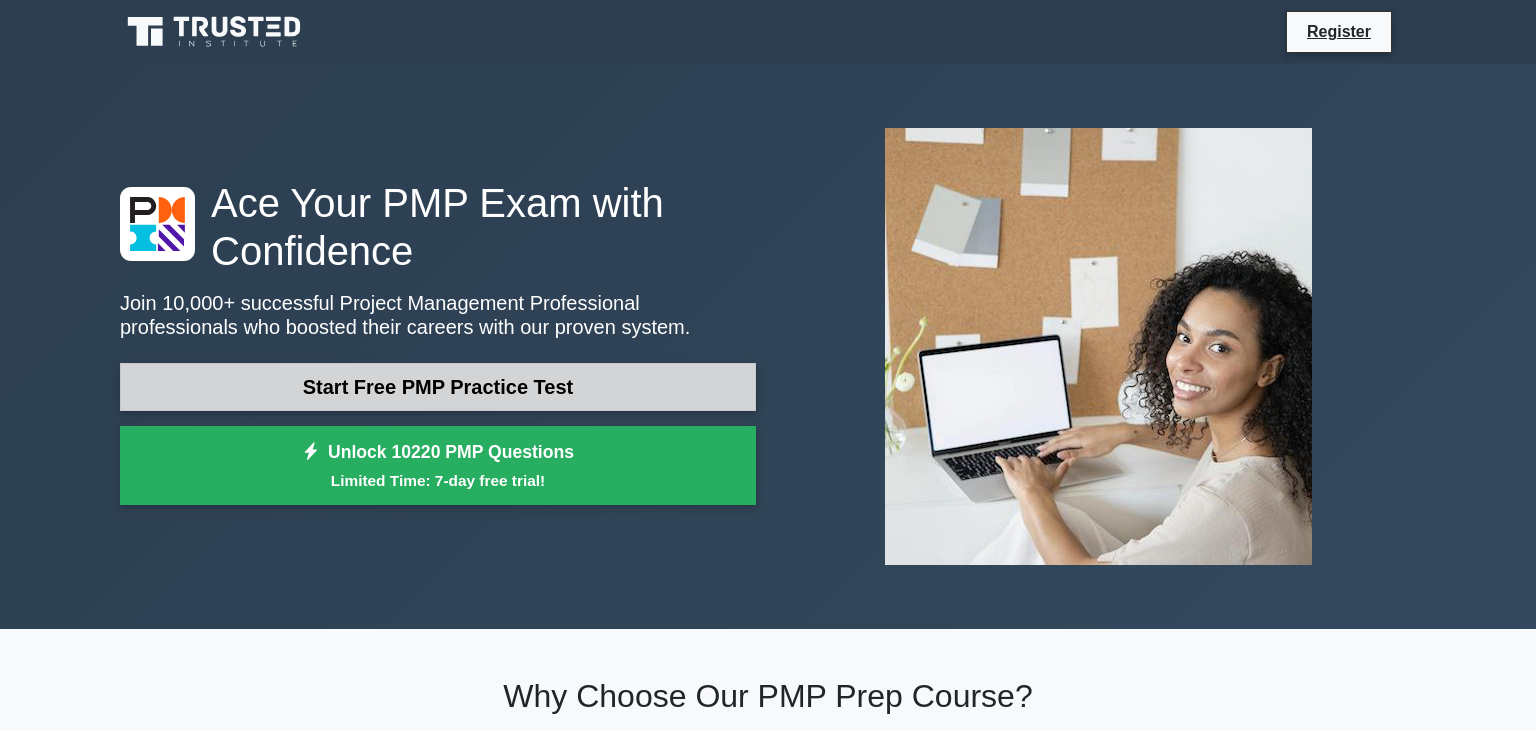 click on "Start Free PMP Practice Test" at bounding box center (438, 387) 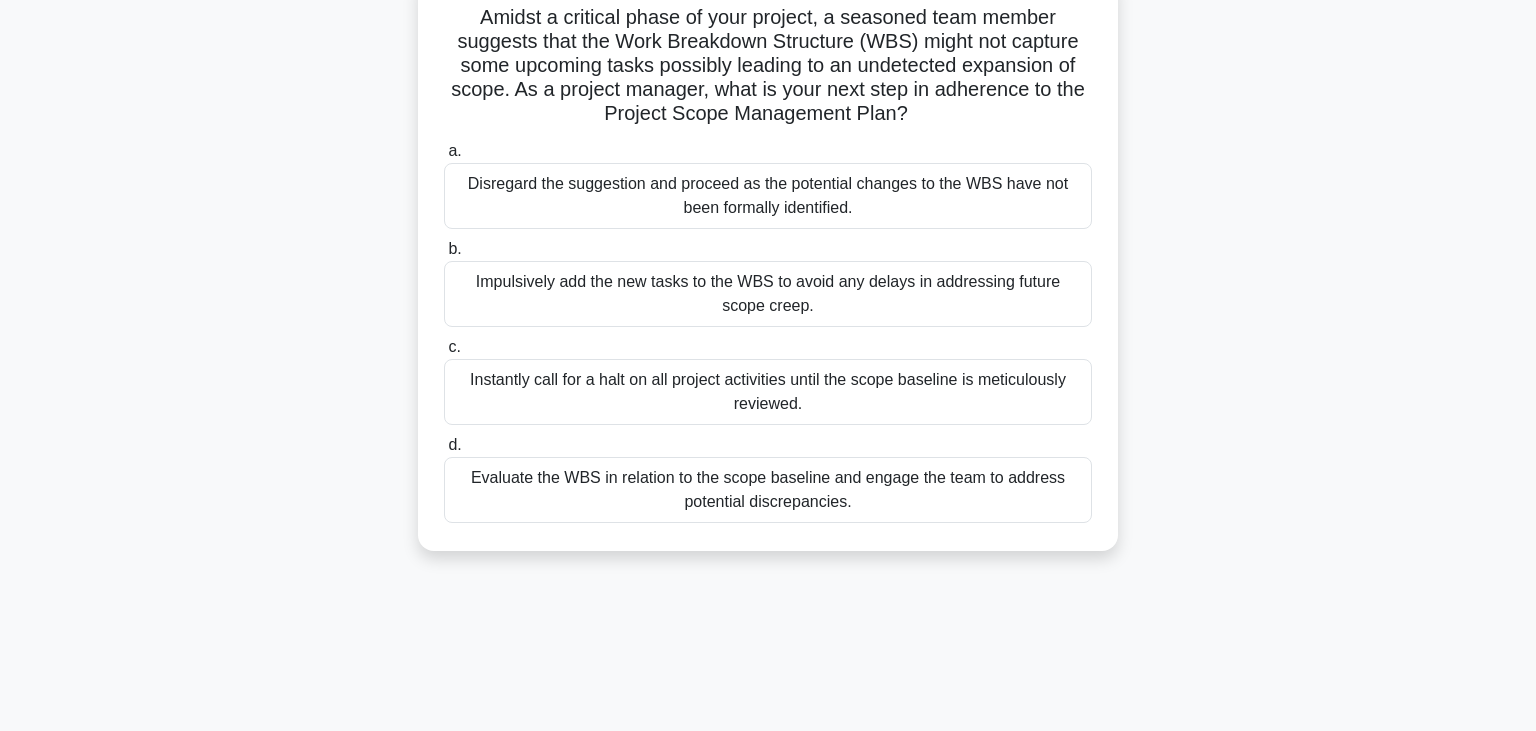 scroll, scrollTop: 211, scrollLeft: 0, axis: vertical 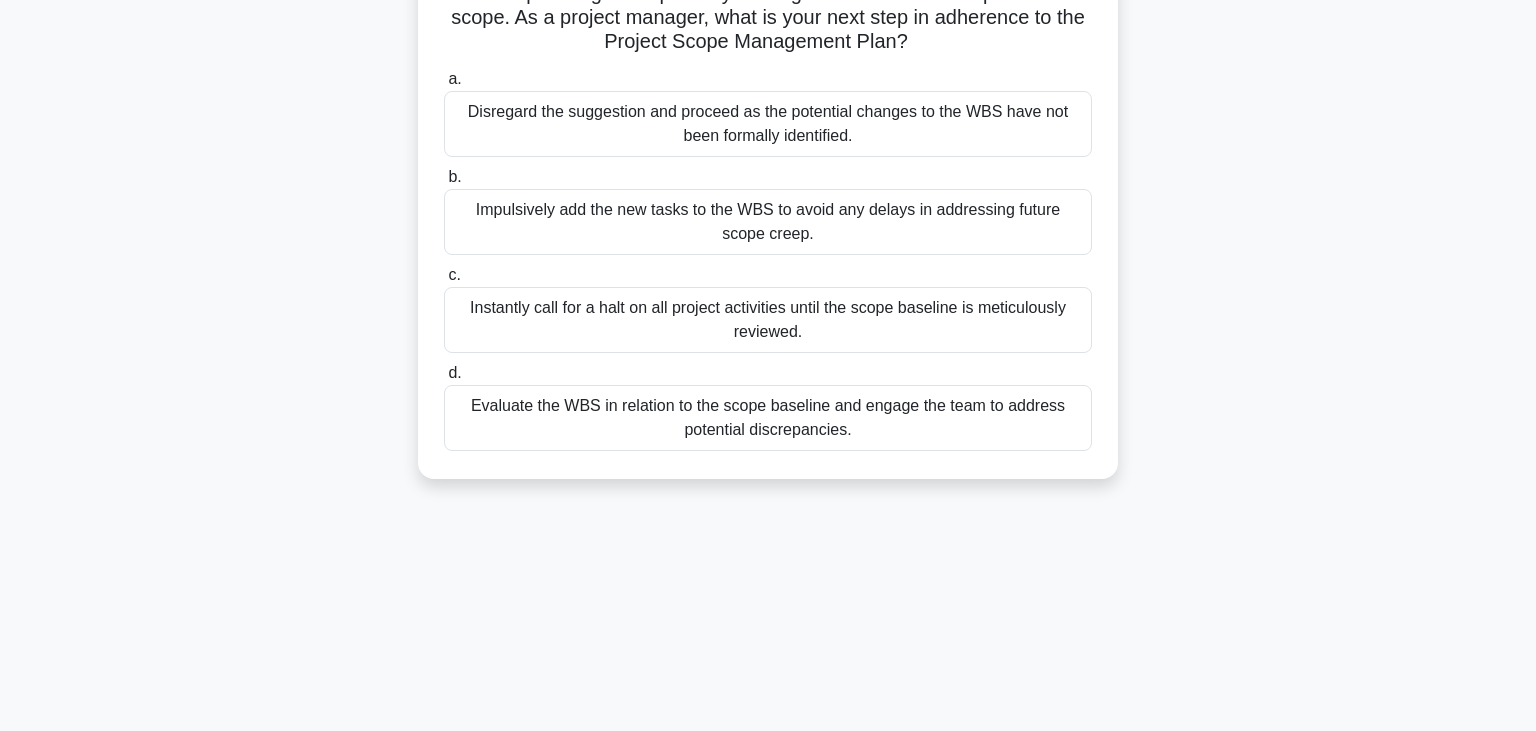 click on "Evaluate the WBS in relation to the scope baseline and engage the team to address potential discrepancies." at bounding box center [768, 418] 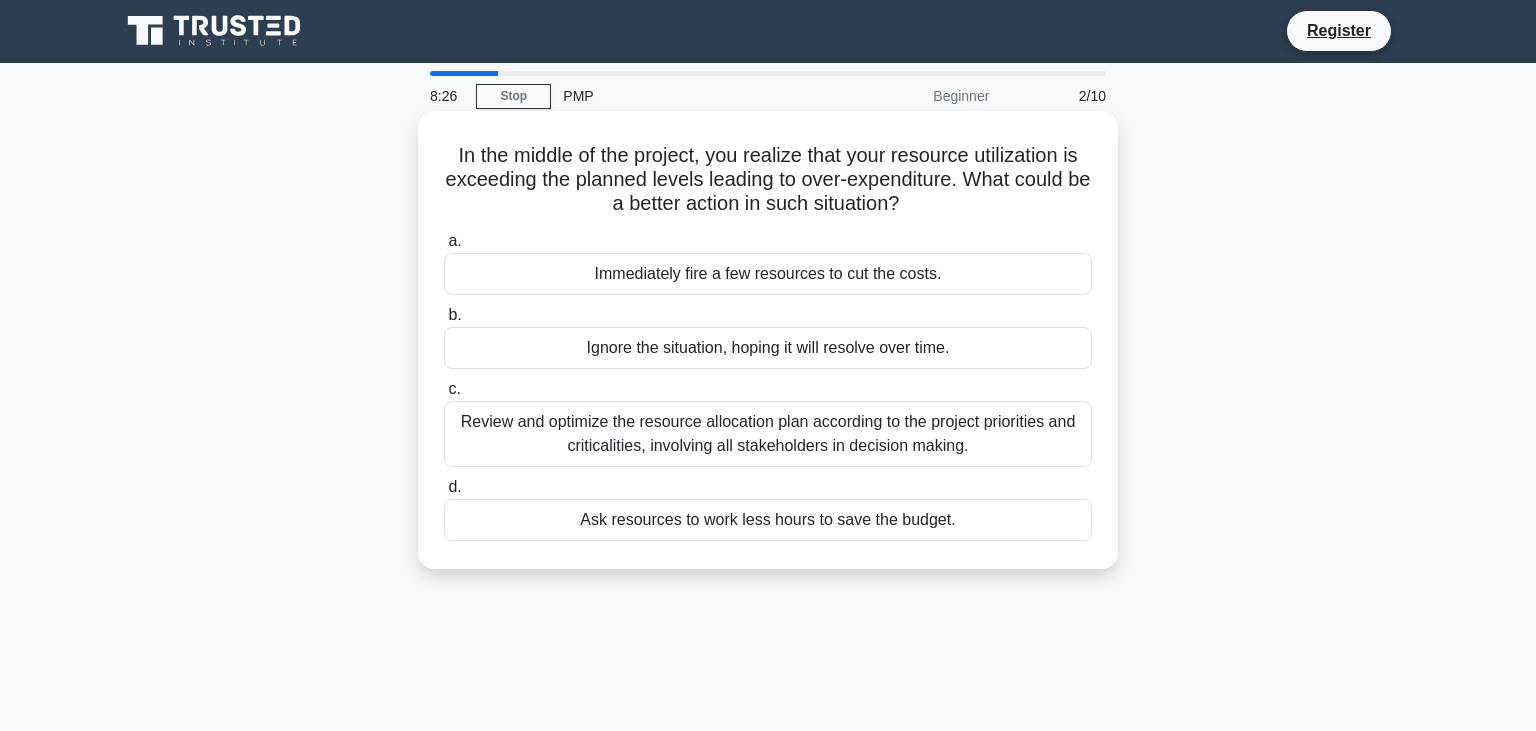 scroll, scrollTop: 0, scrollLeft: 0, axis: both 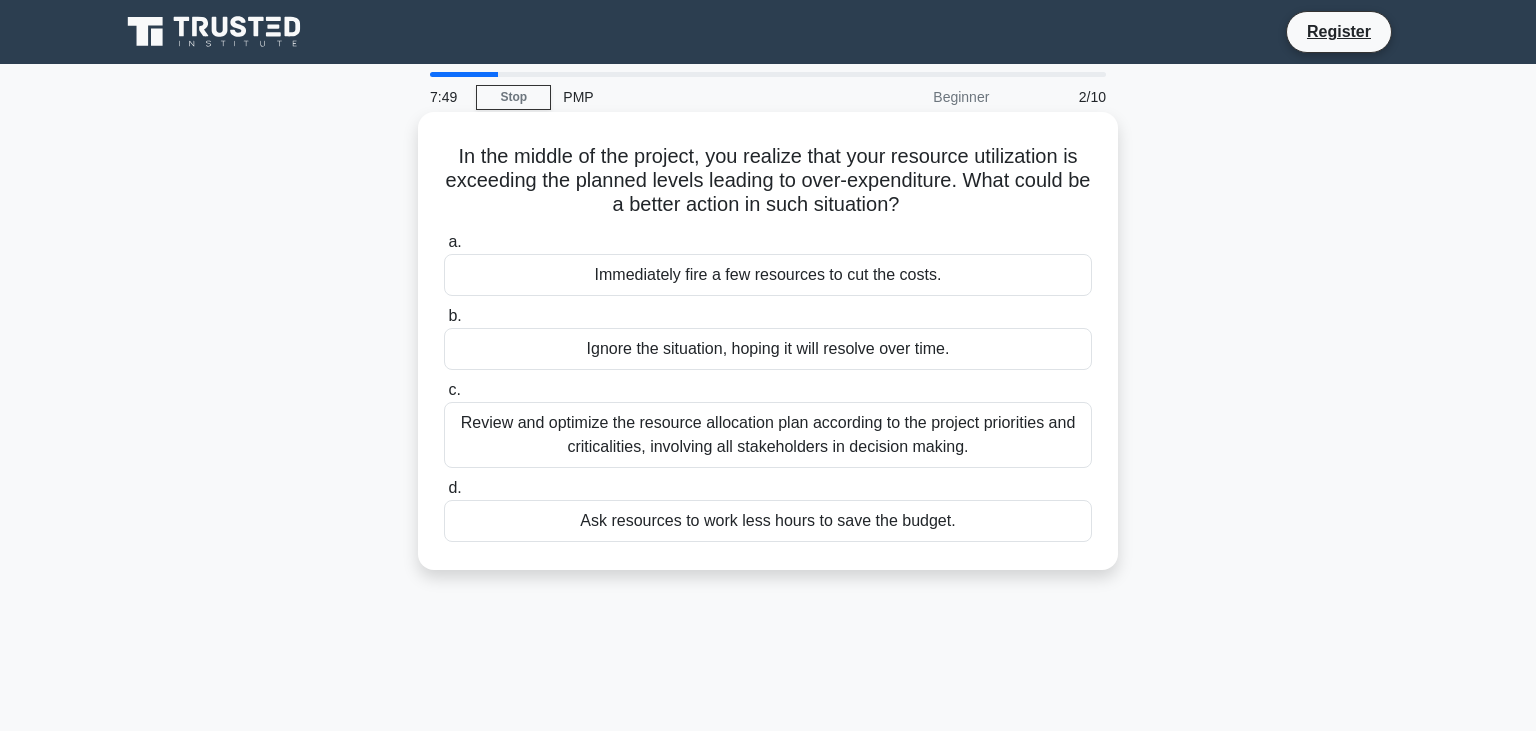 click on "Review and optimize the resource allocation plan according to the project priorities and criticalities, involving all stakeholders in decision making." at bounding box center (768, 435) 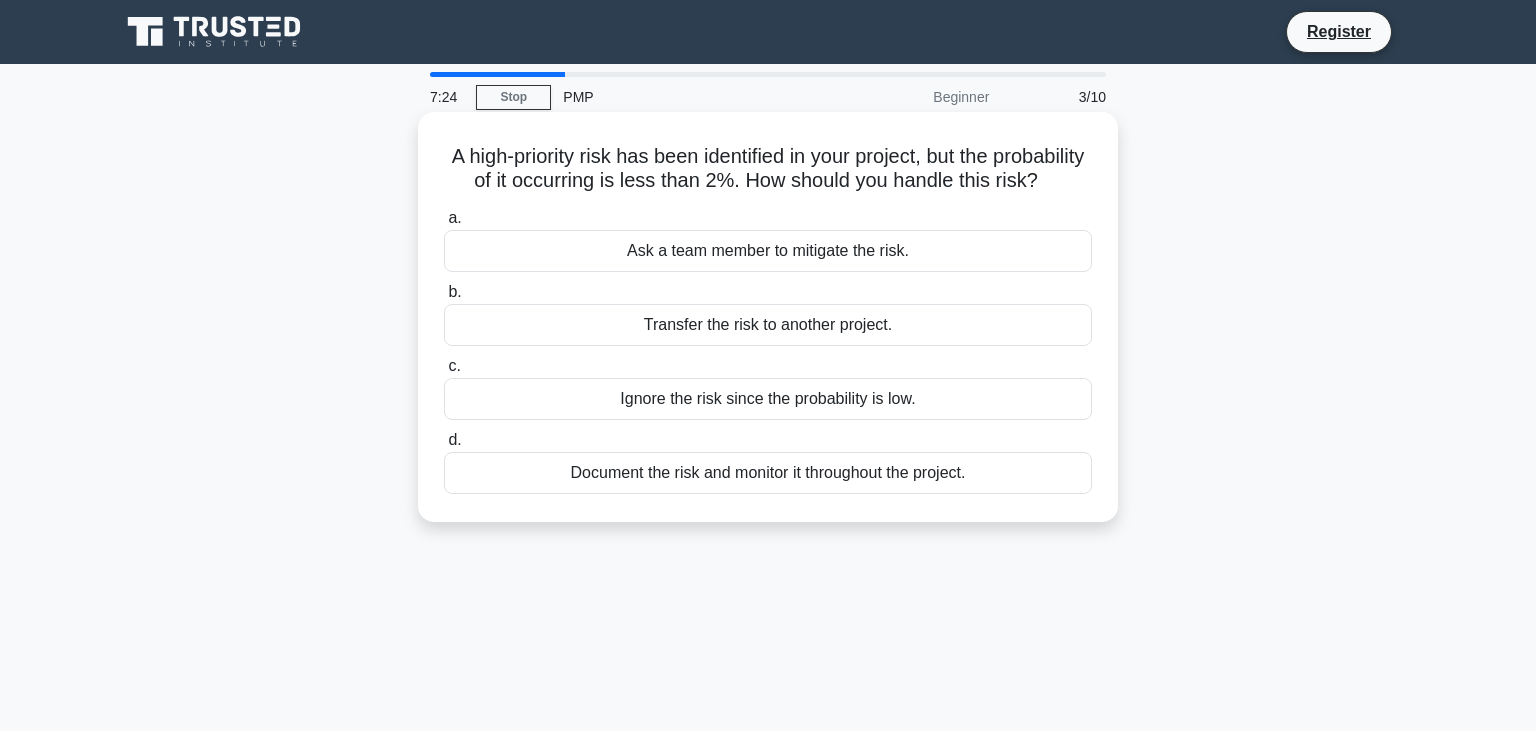 click on "Document the risk and monitor it throughout the project." at bounding box center [768, 473] 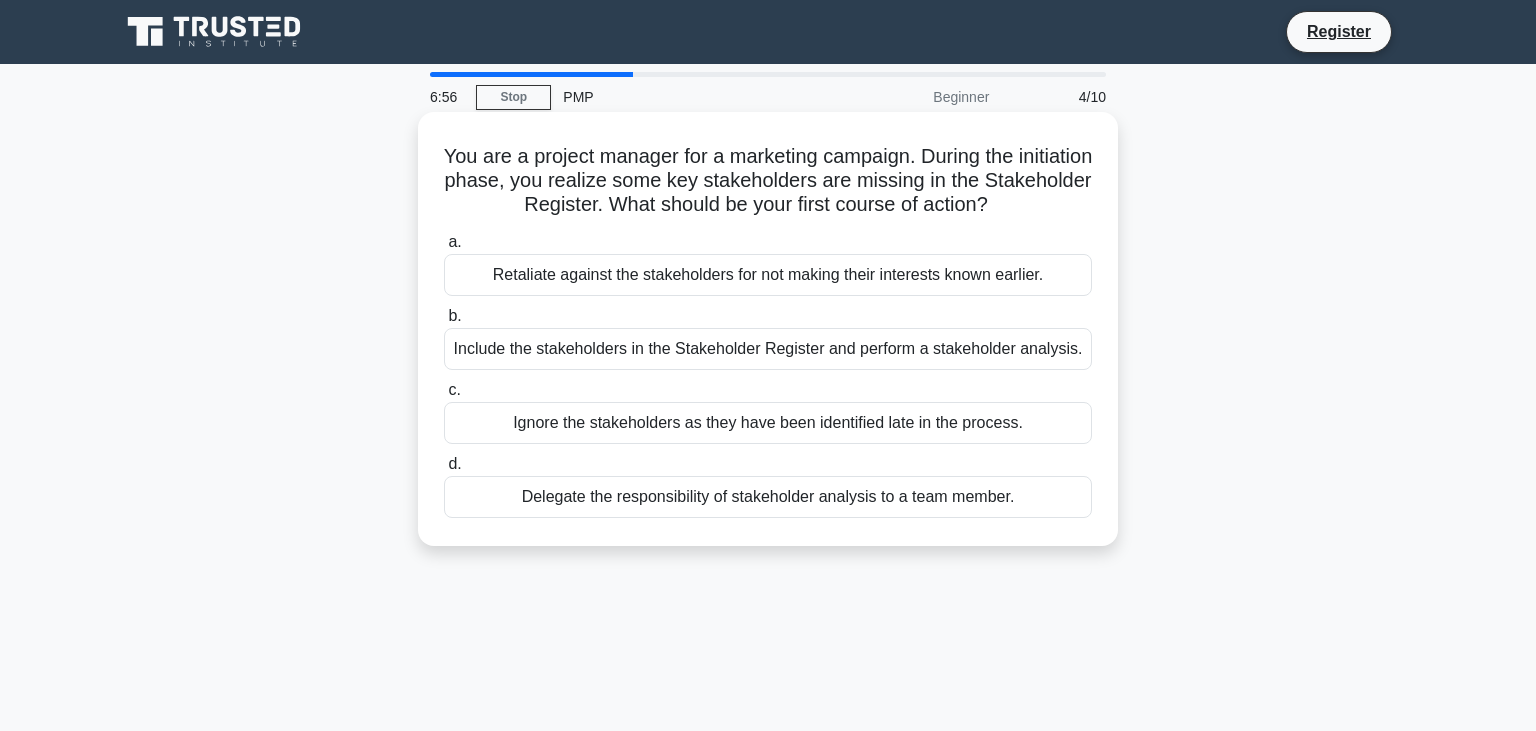 click on "Include the stakeholders in the Stakeholder Register and perform a stakeholder analysis." at bounding box center (768, 349) 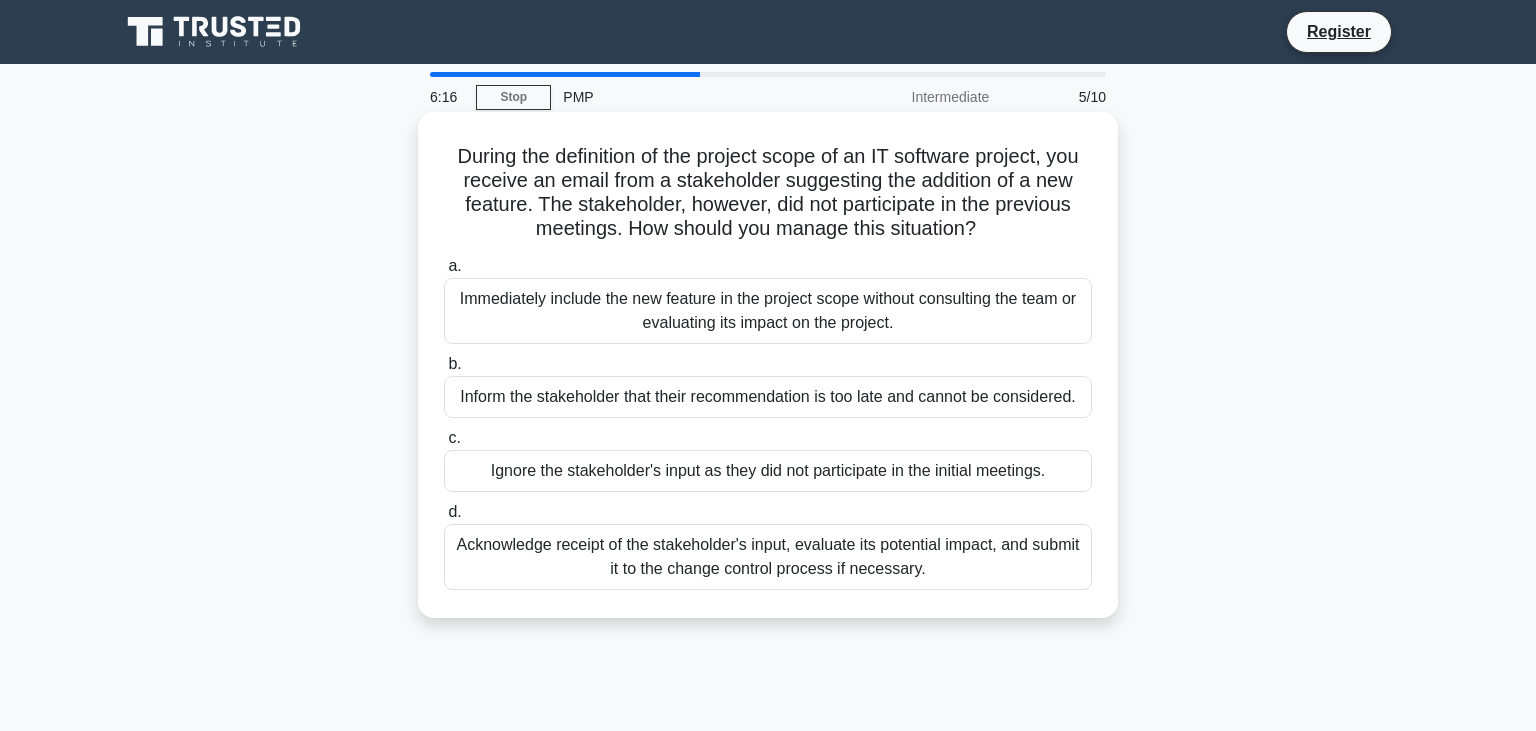 click on "Acknowledge receipt of the stakeholder's input, evaluate its potential impact, and submit it to the change control process if necessary." at bounding box center (768, 557) 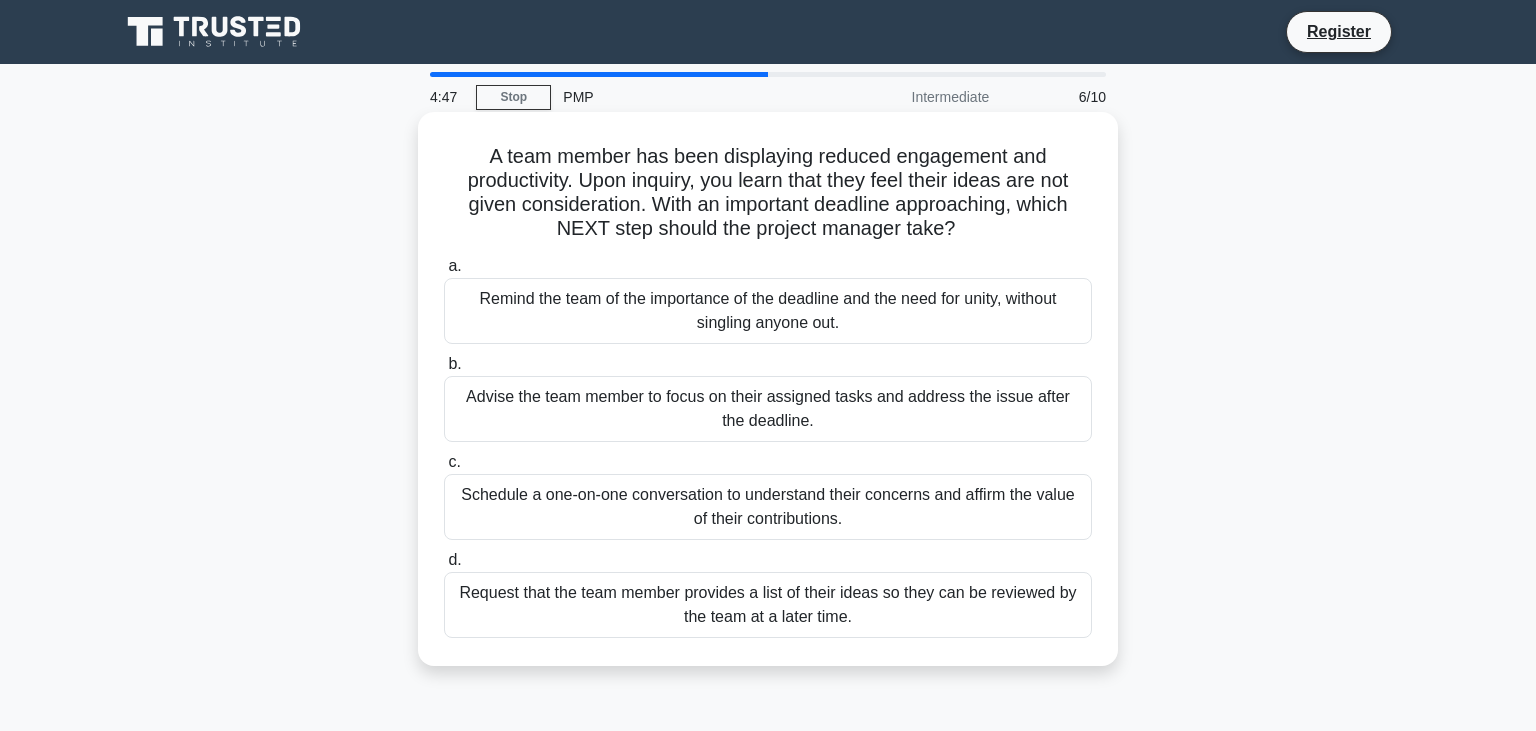 click on "Schedule a one-on-one conversation to understand their concerns and affirm the value of their contributions." at bounding box center [768, 507] 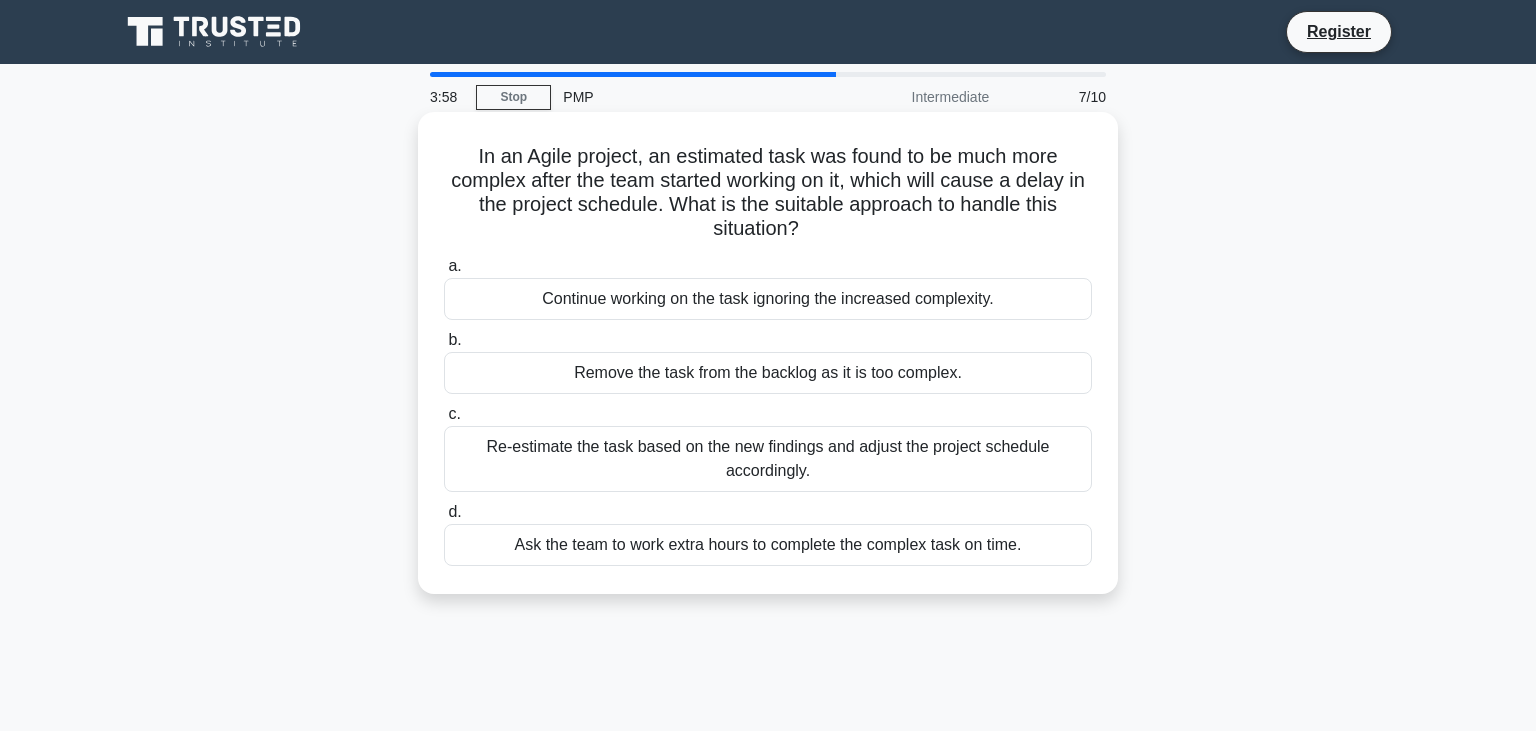 click on "Ask the team to work extra hours to complete the complex task on time." at bounding box center [768, 545] 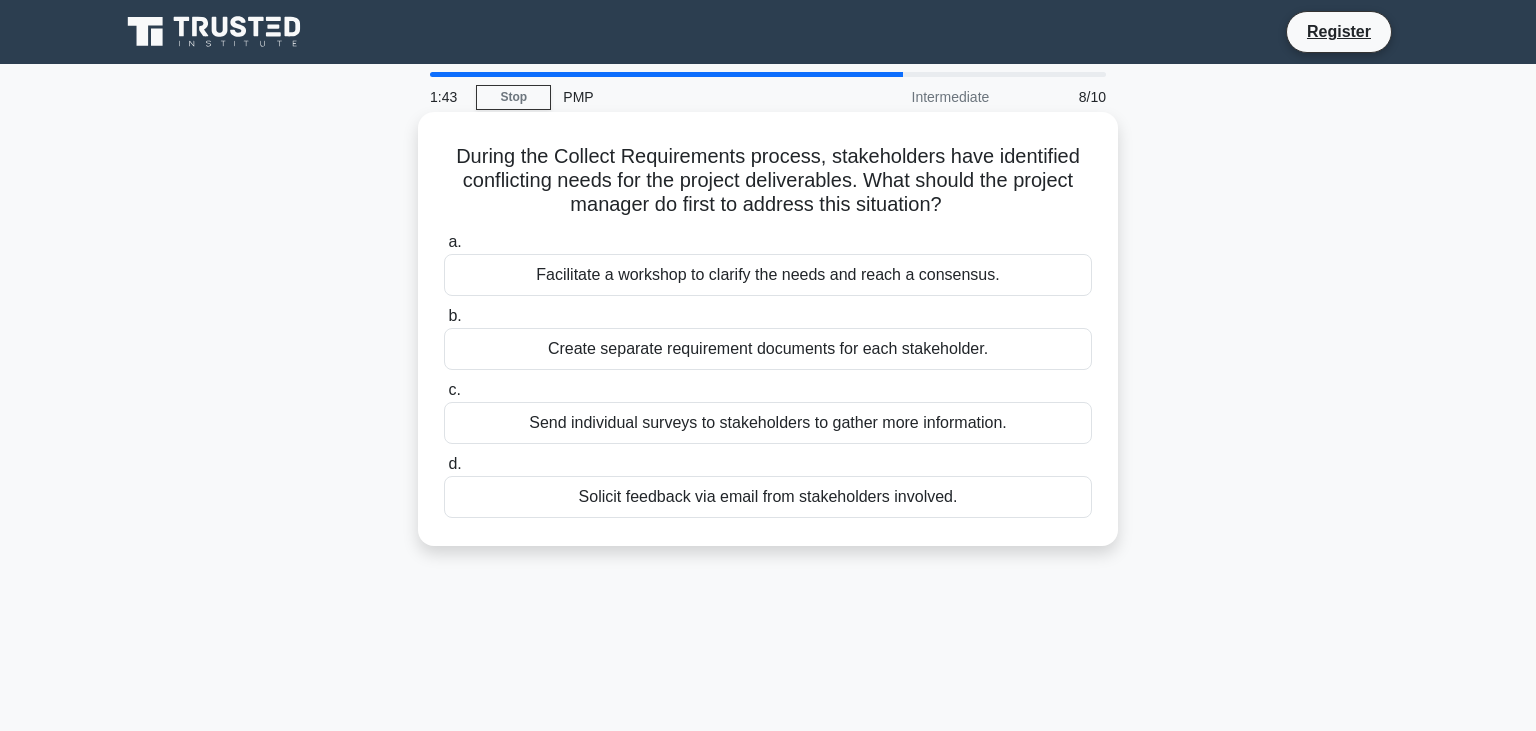 click on "Solicit feedback via email from stakeholders involved." at bounding box center (768, 497) 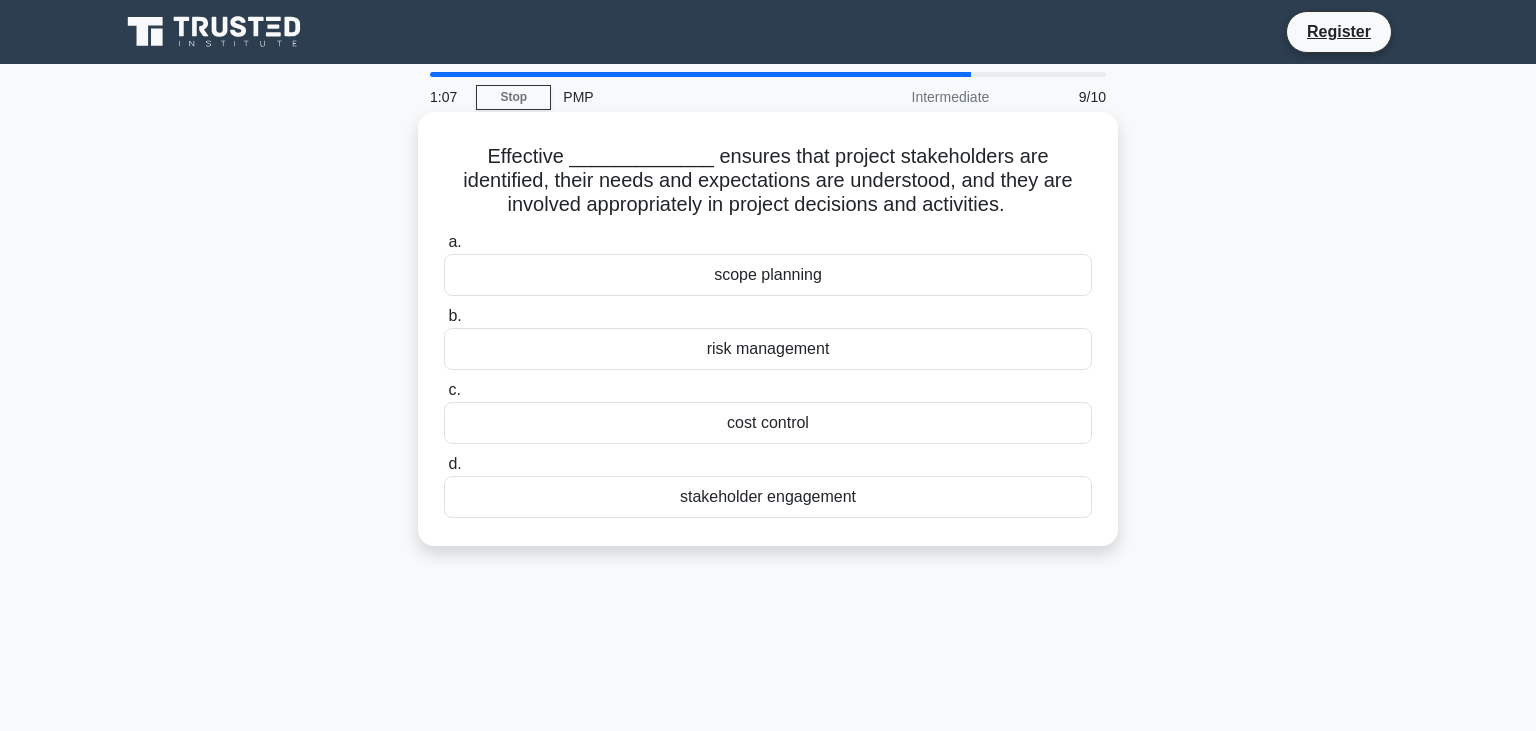 click on "stakeholder engagement" at bounding box center (768, 497) 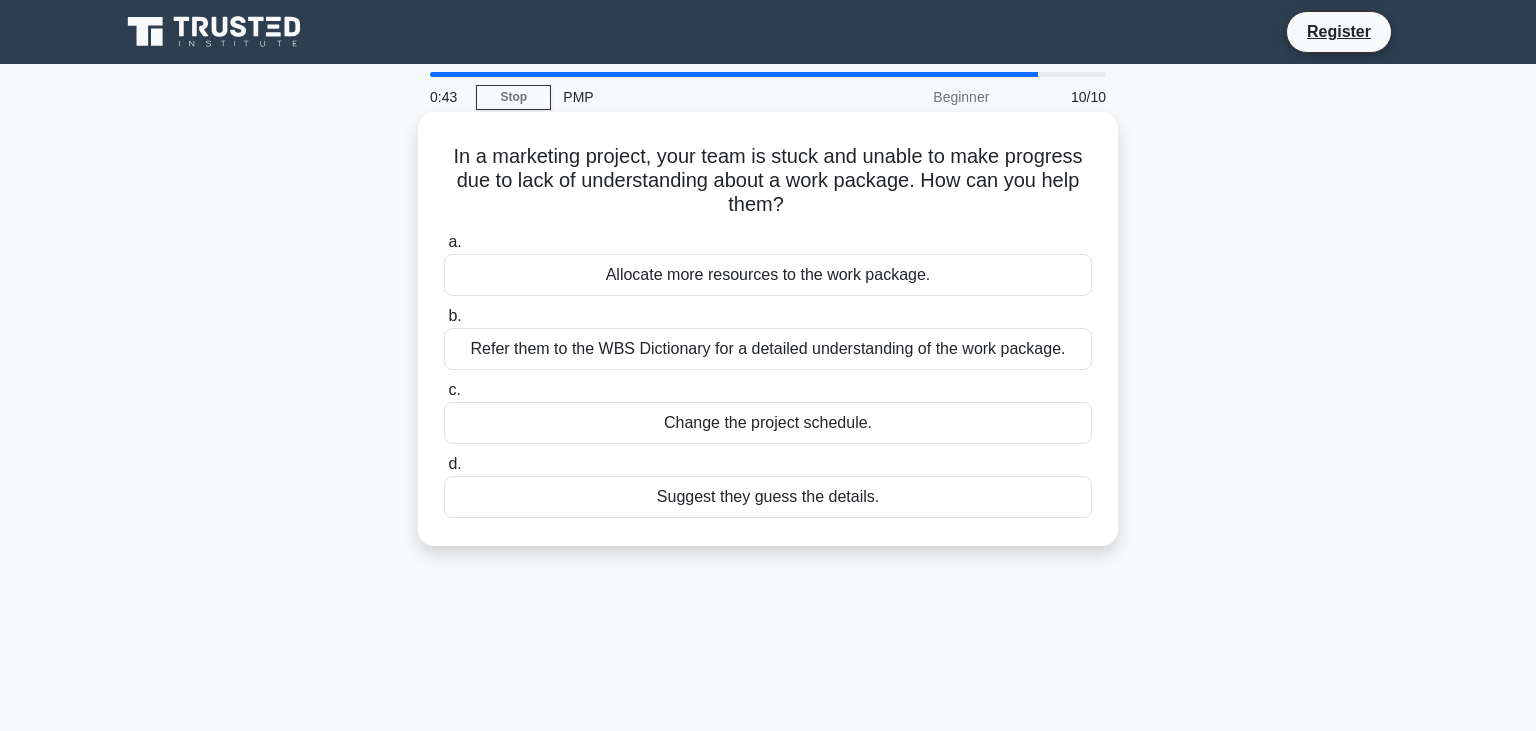 click on "Refer them to the WBS Dictionary for a detailed understanding of the work package." at bounding box center (768, 349) 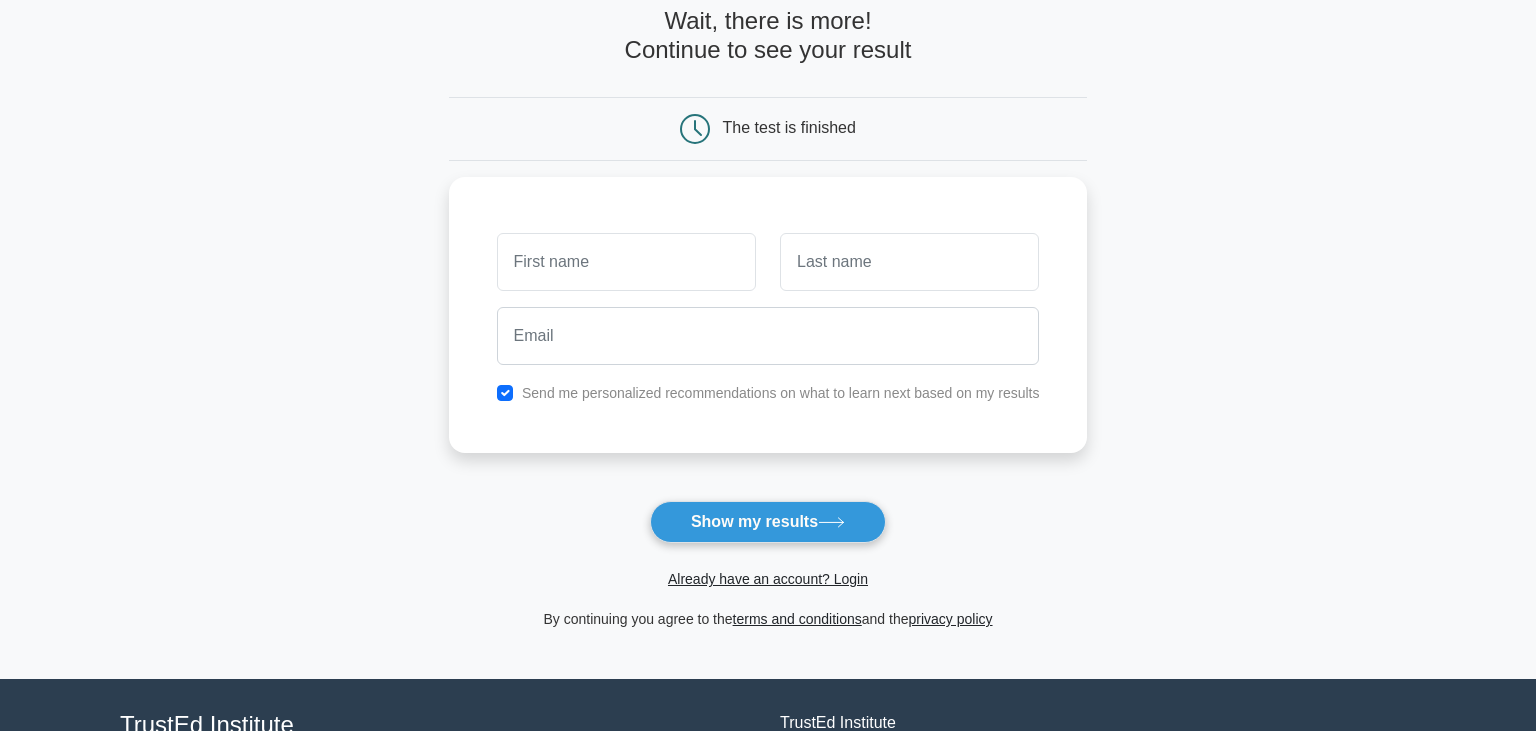 scroll, scrollTop: 211, scrollLeft: 0, axis: vertical 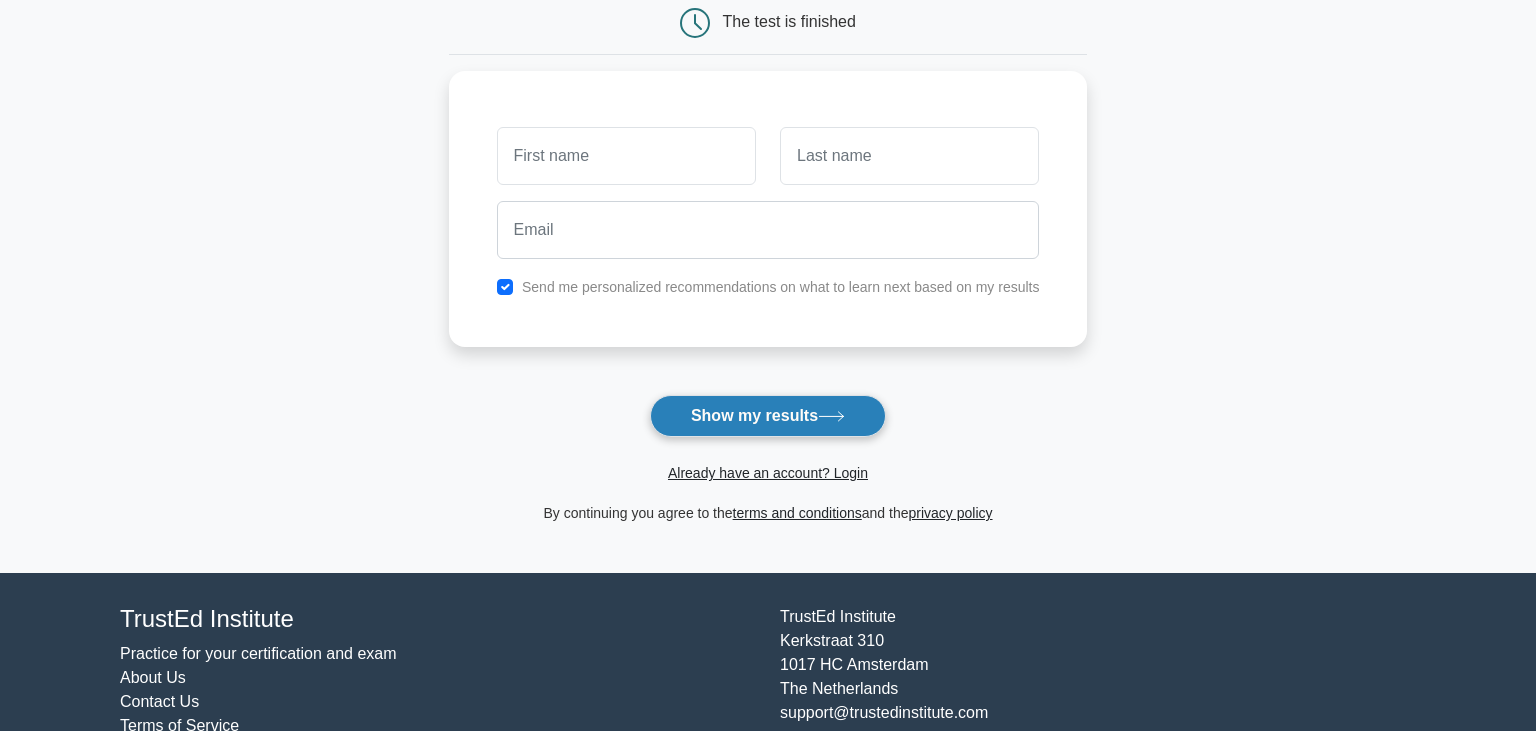 click on "Show my results" at bounding box center [768, 416] 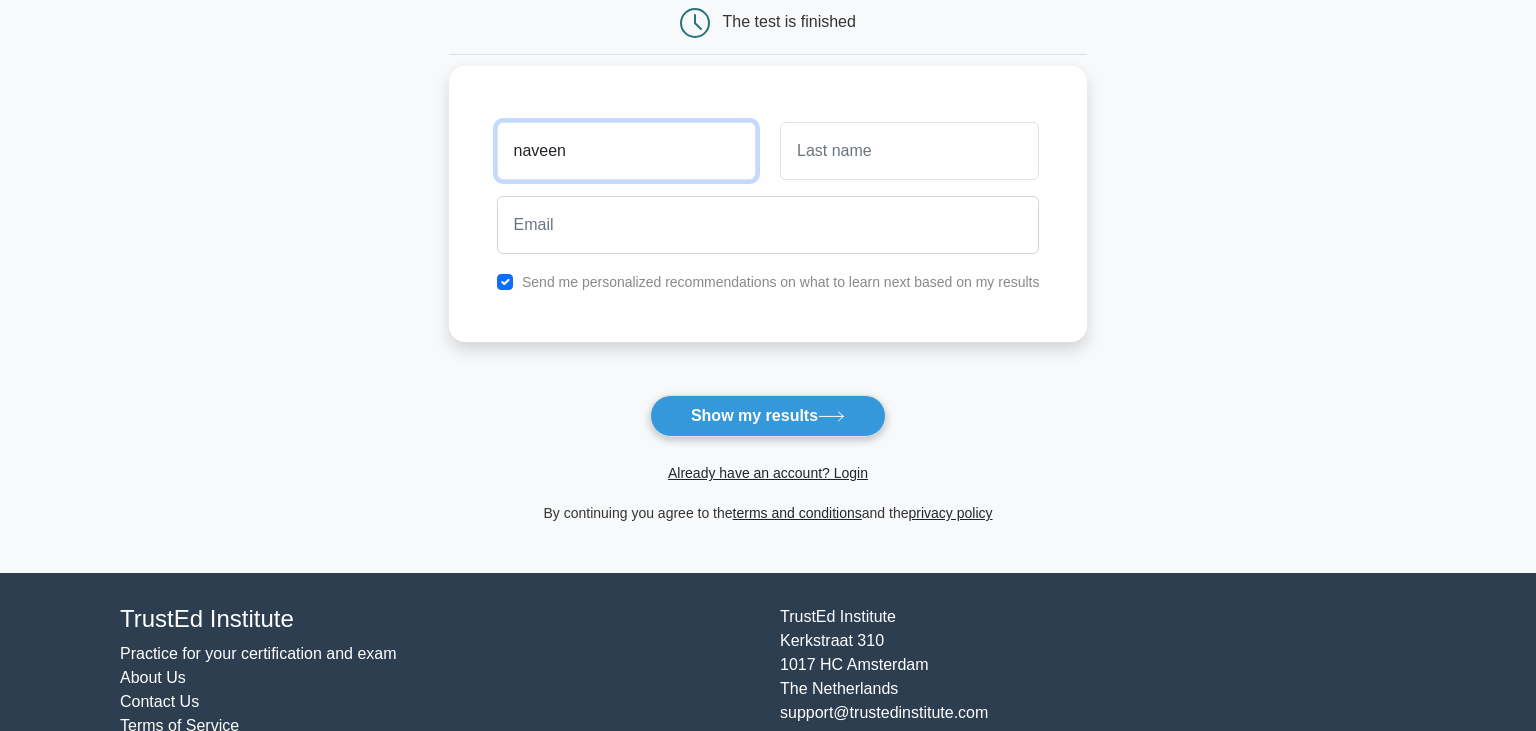 type on "naveen" 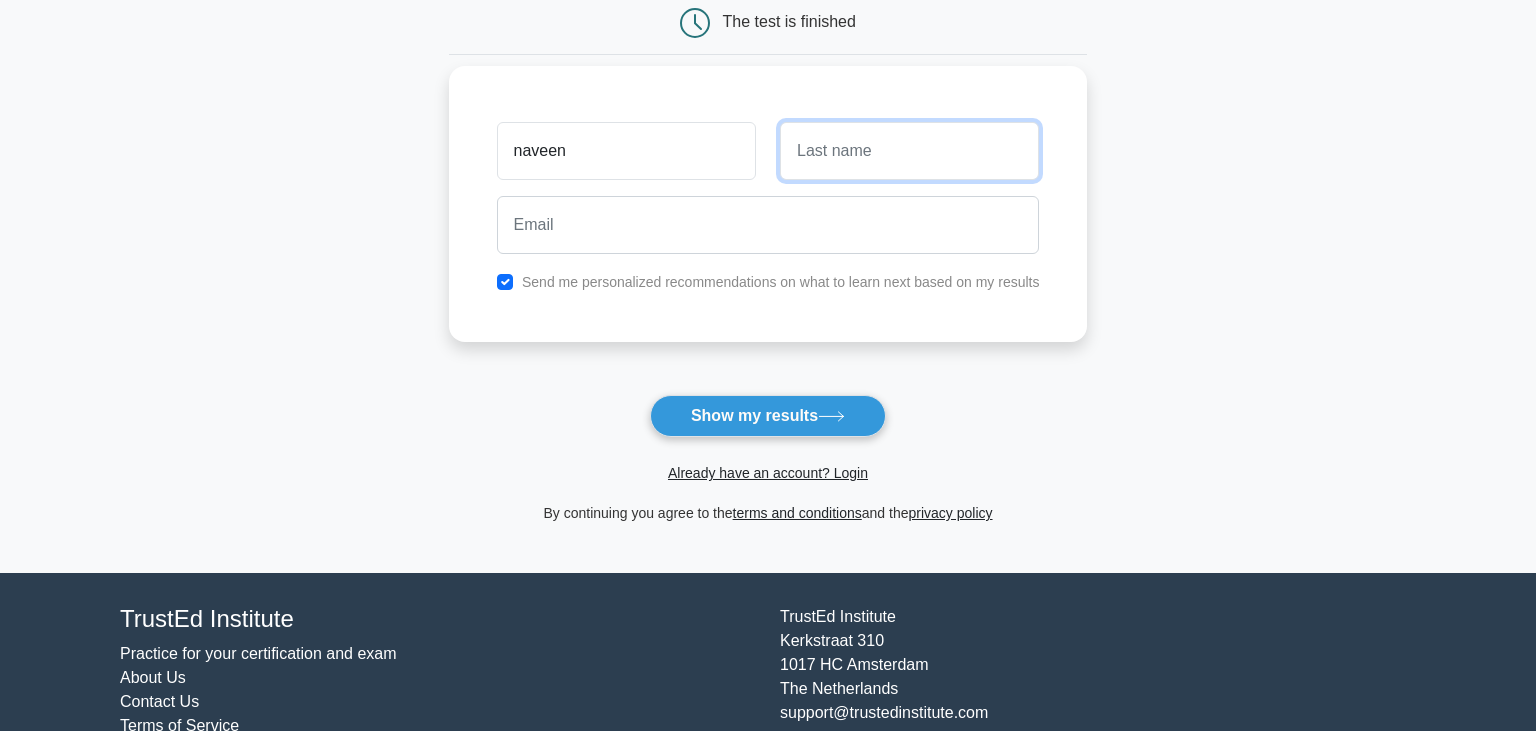 click at bounding box center (909, 151) 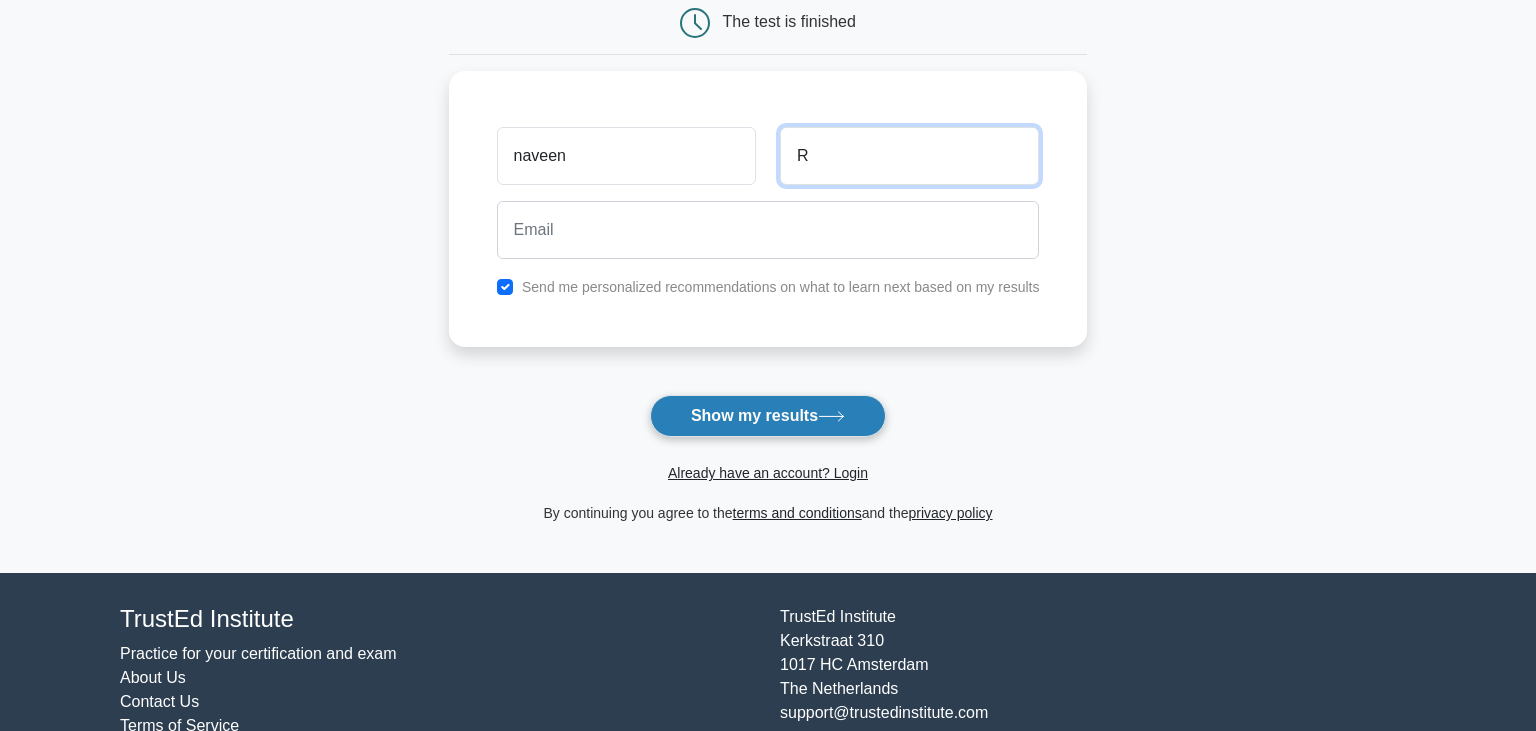 type on "R" 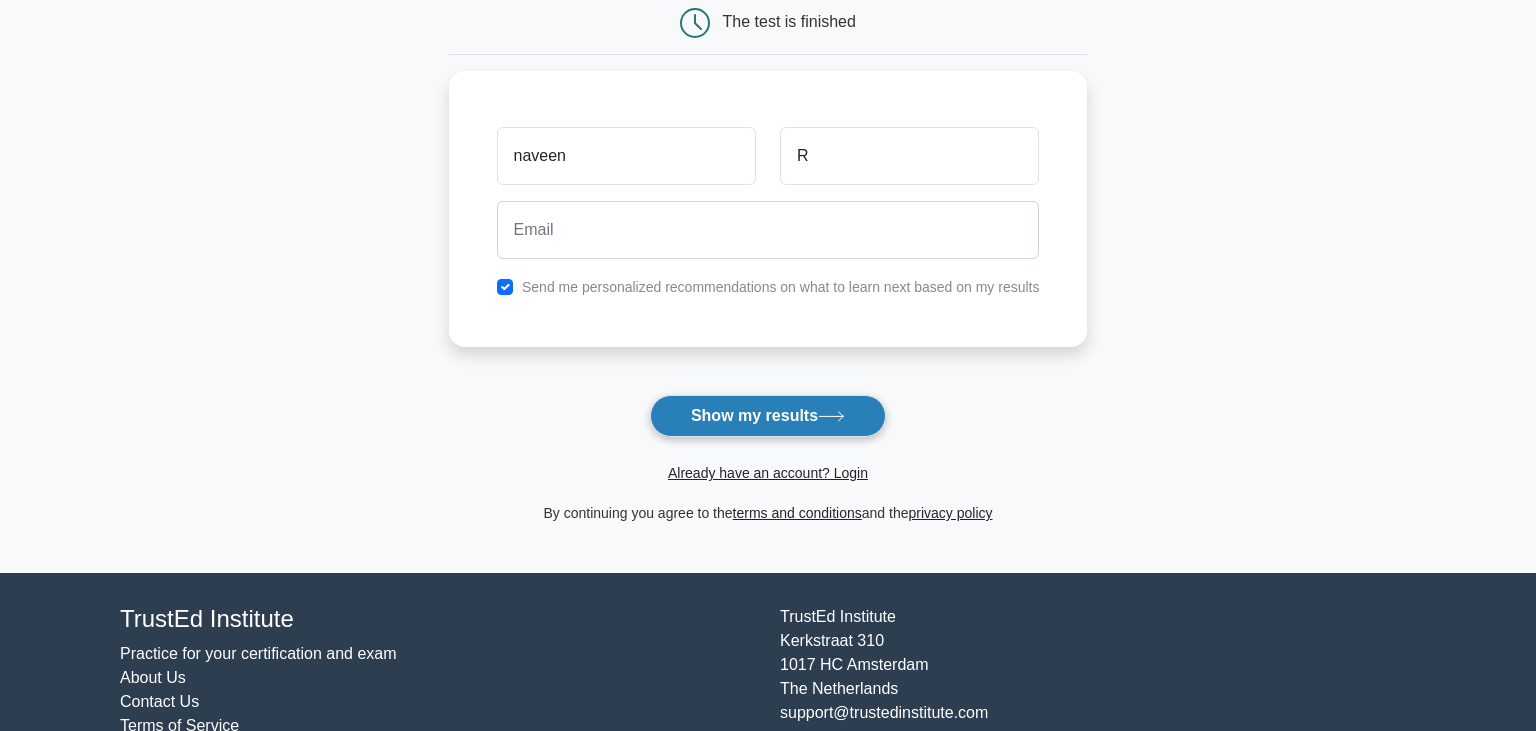 click on "Show my results" at bounding box center (768, 416) 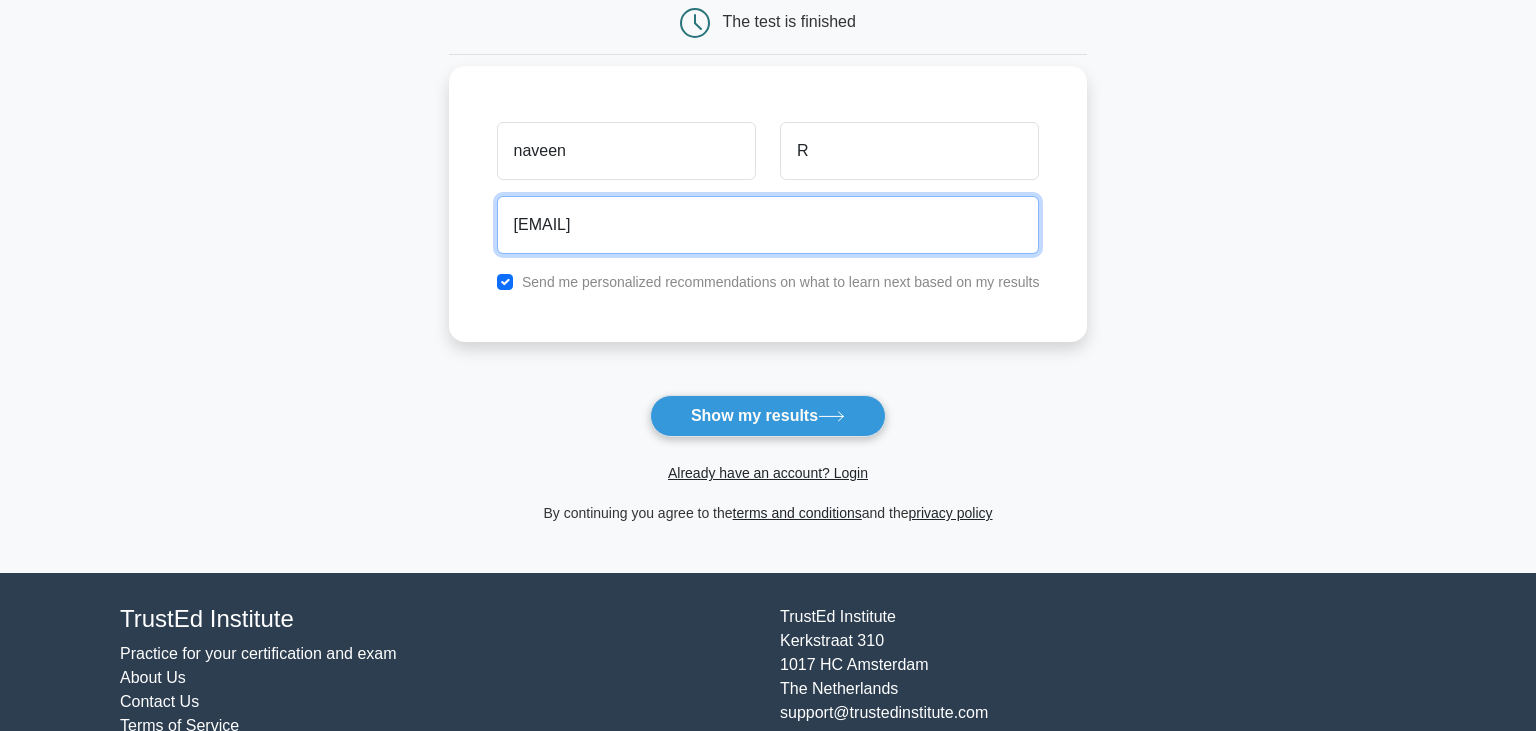type on "[EMAIL]" 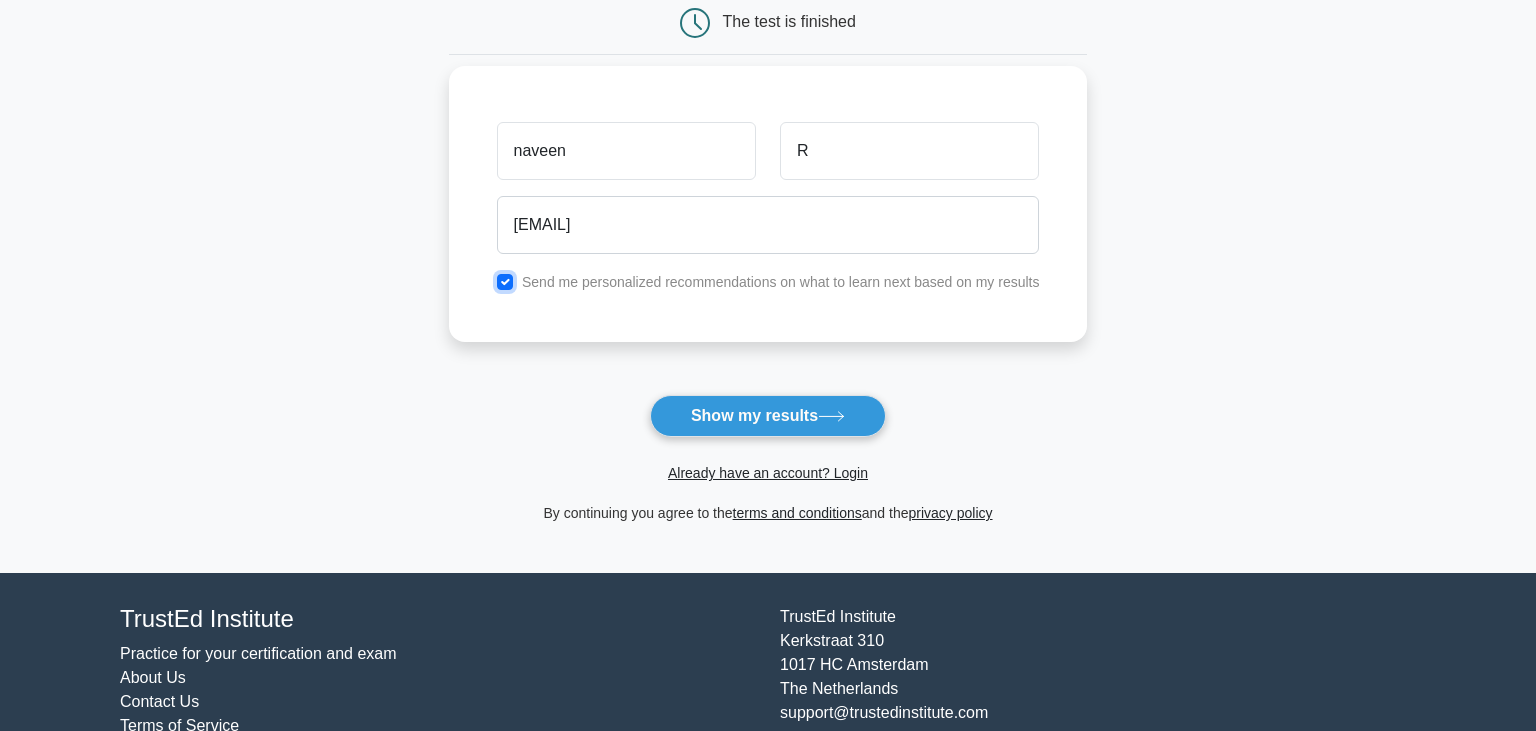 click at bounding box center (505, 282) 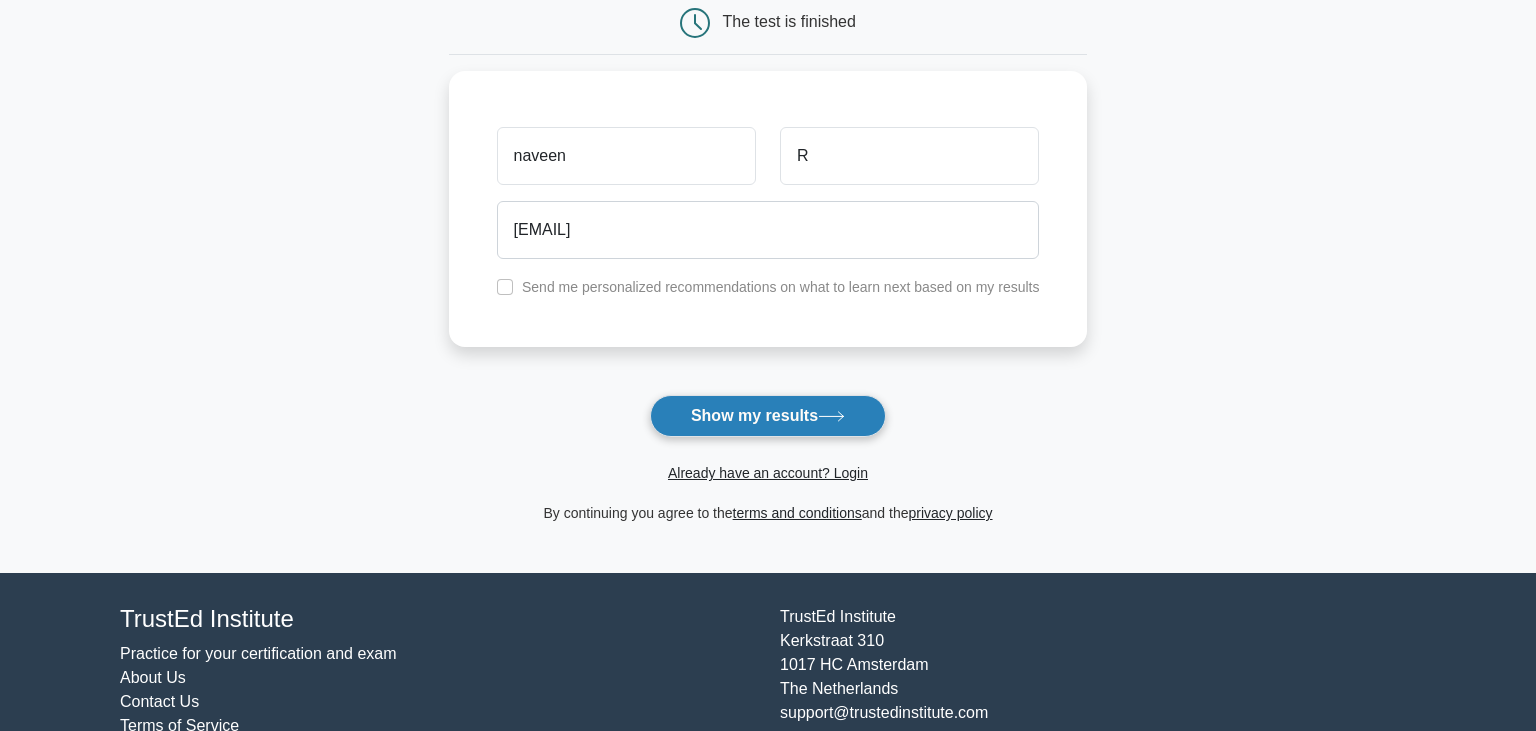 click on "Show my results" at bounding box center (768, 416) 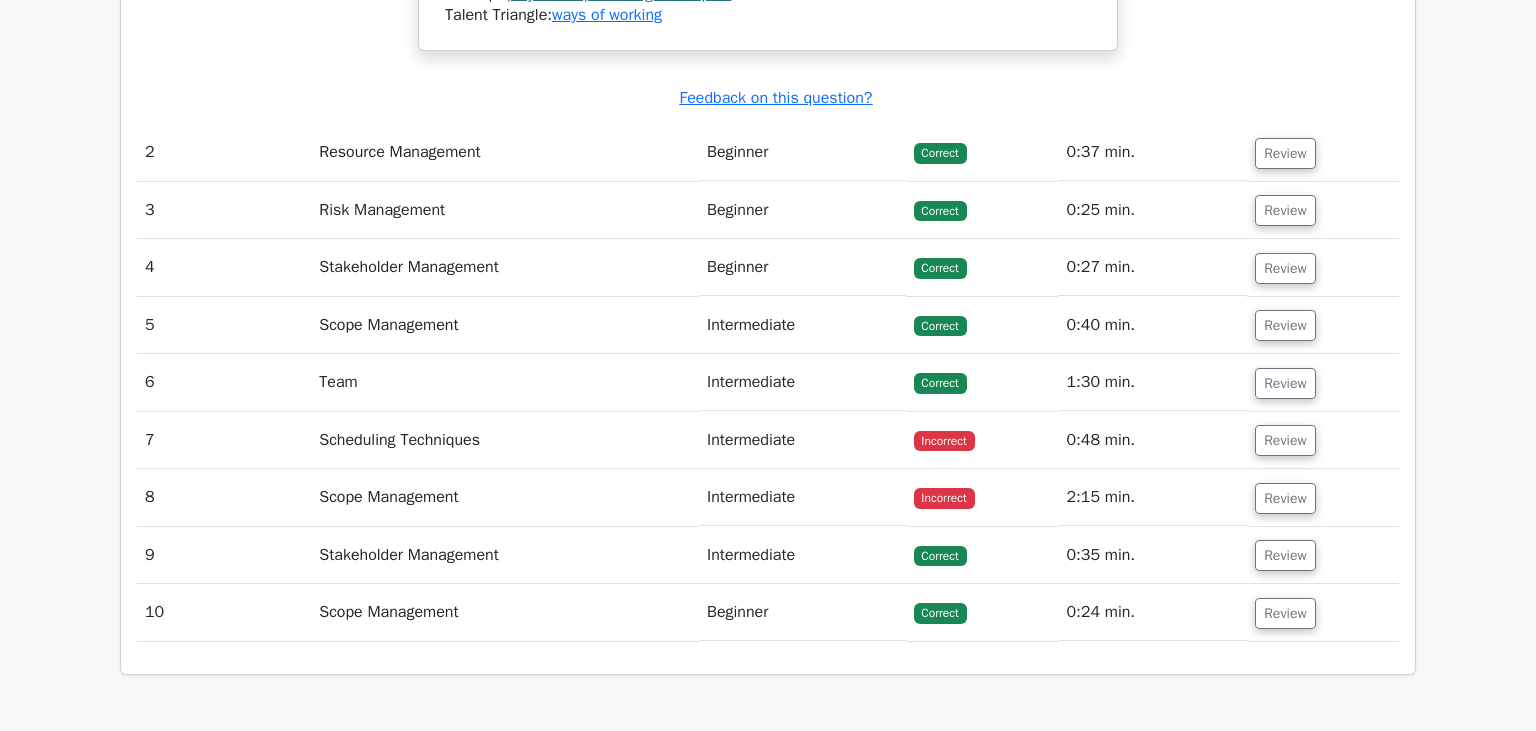 scroll, scrollTop: 2745, scrollLeft: 0, axis: vertical 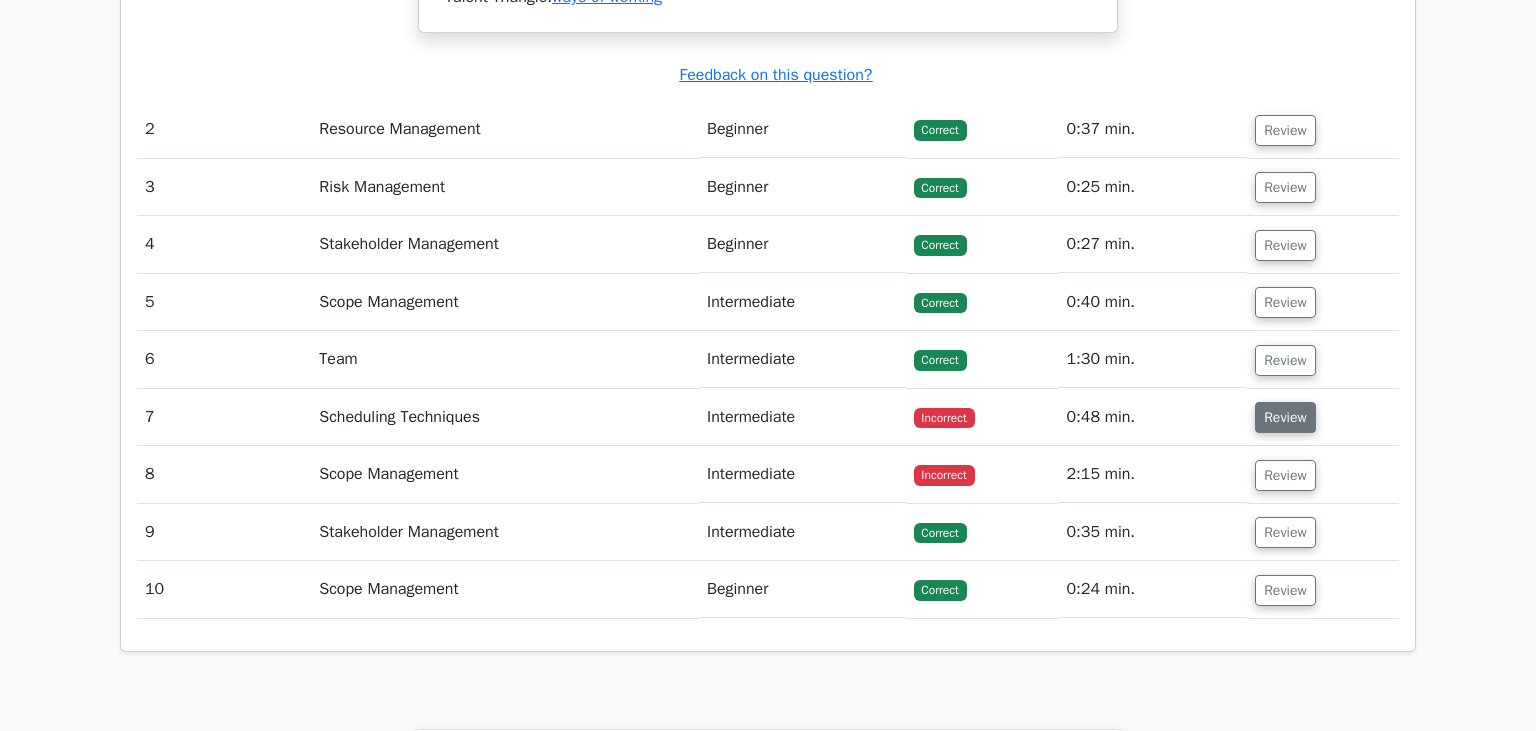 click on "Review" at bounding box center (1285, 417) 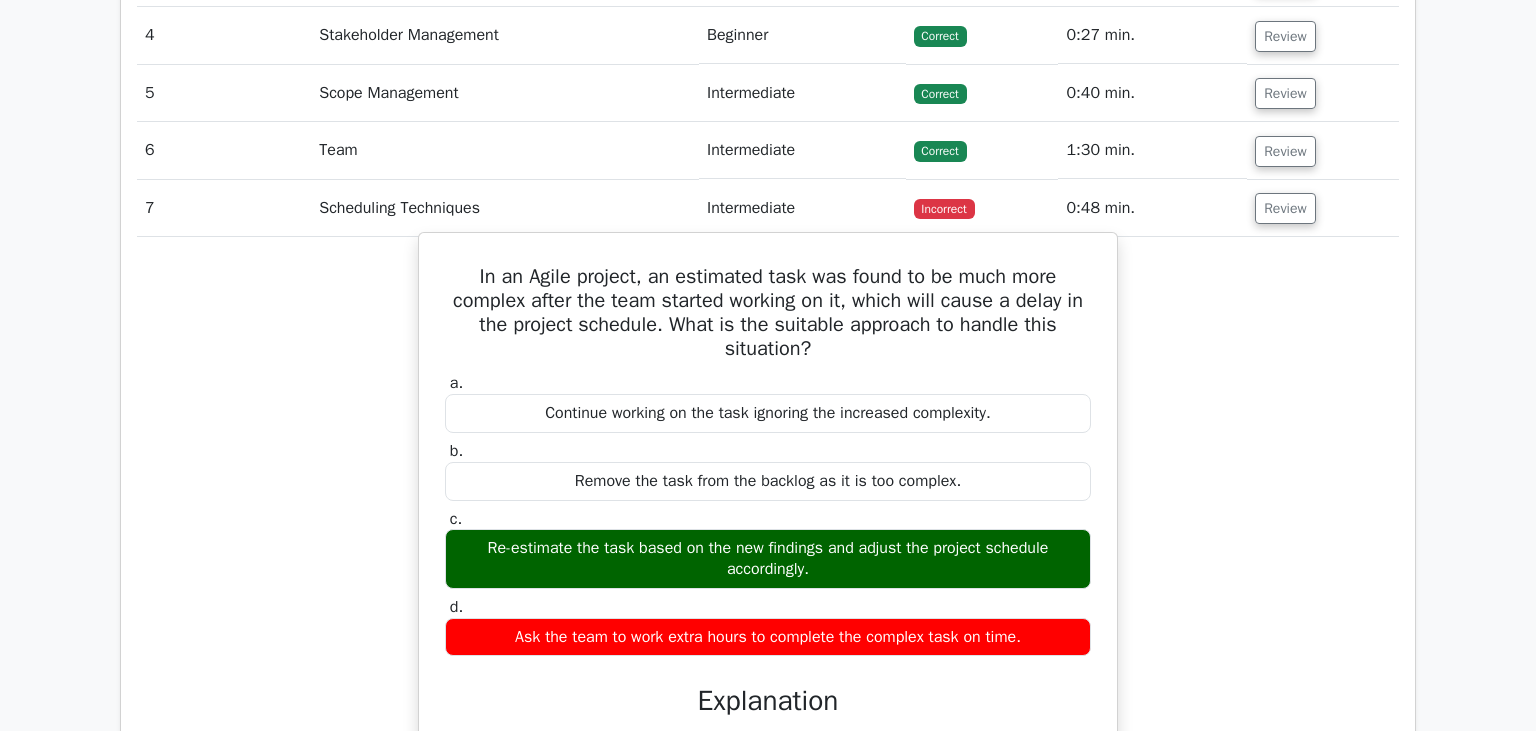 scroll, scrollTop: 2956, scrollLeft: 0, axis: vertical 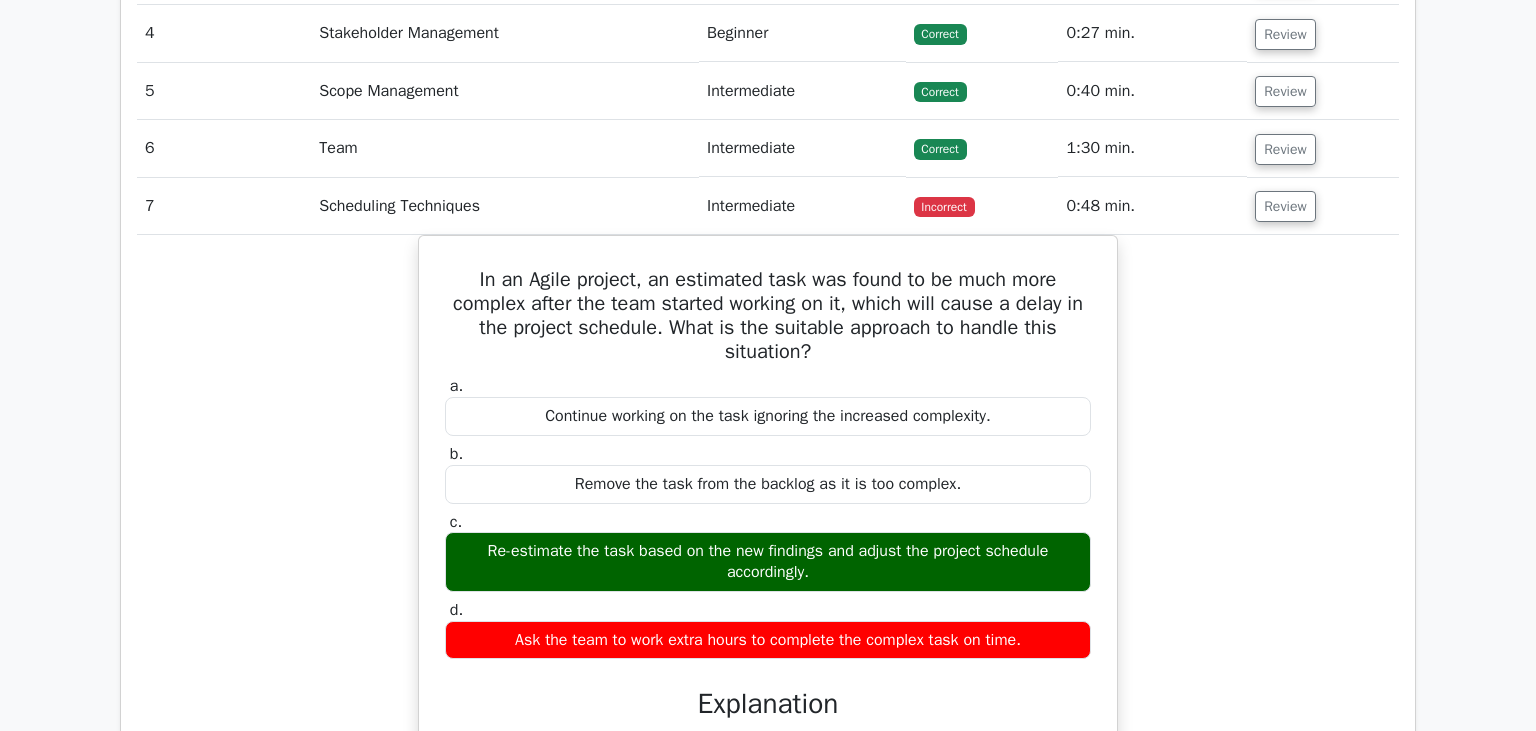 click on "In an Agile project, an estimated task was found to be much more complex after the team started working on it, which will cause a delay in the project schedule. What is the suitable approach to handle this situation?
a.
Continue working on the task ignoring the increased complexity.
b.
c. d." at bounding box center (768, 650) 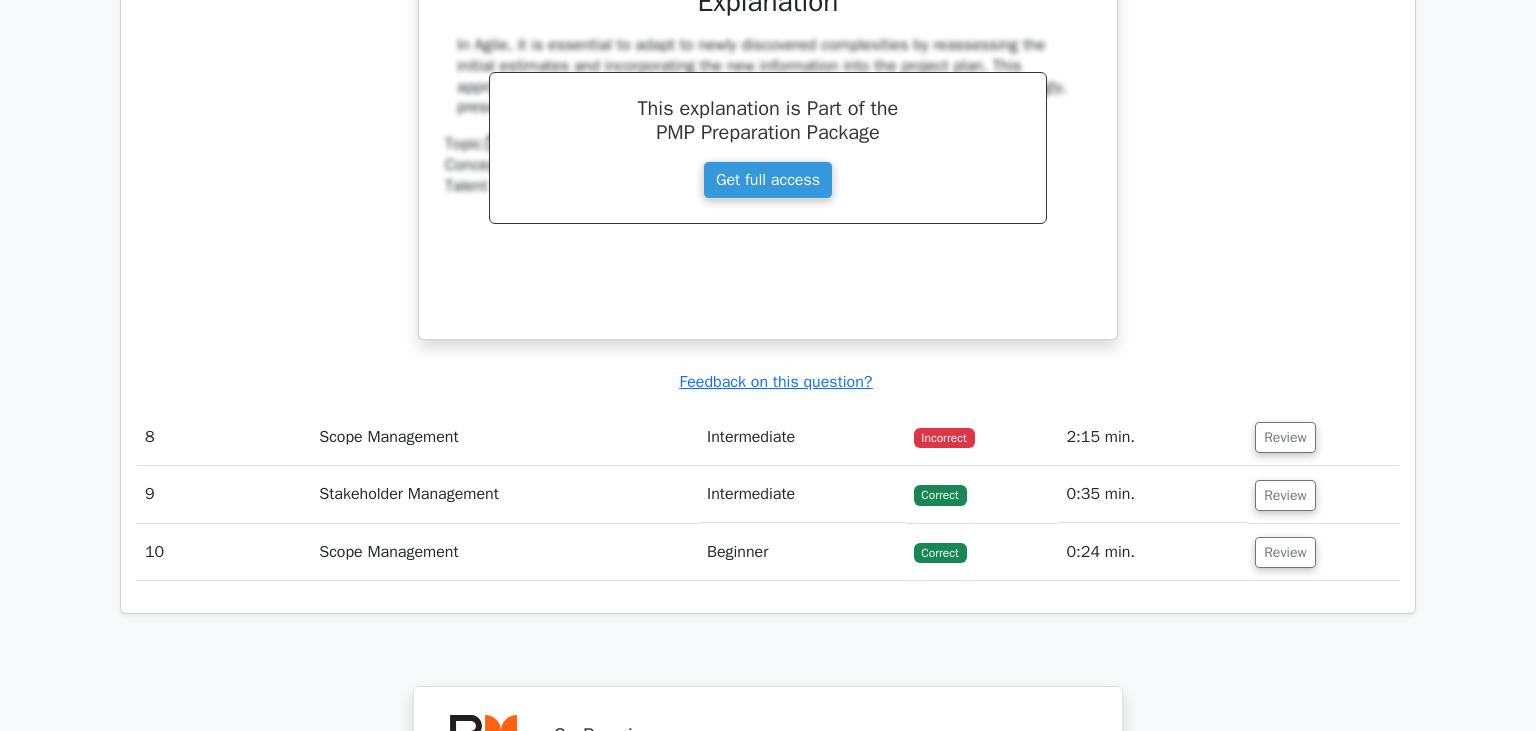 scroll, scrollTop: 3696, scrollLeft: 0, axis: vertical 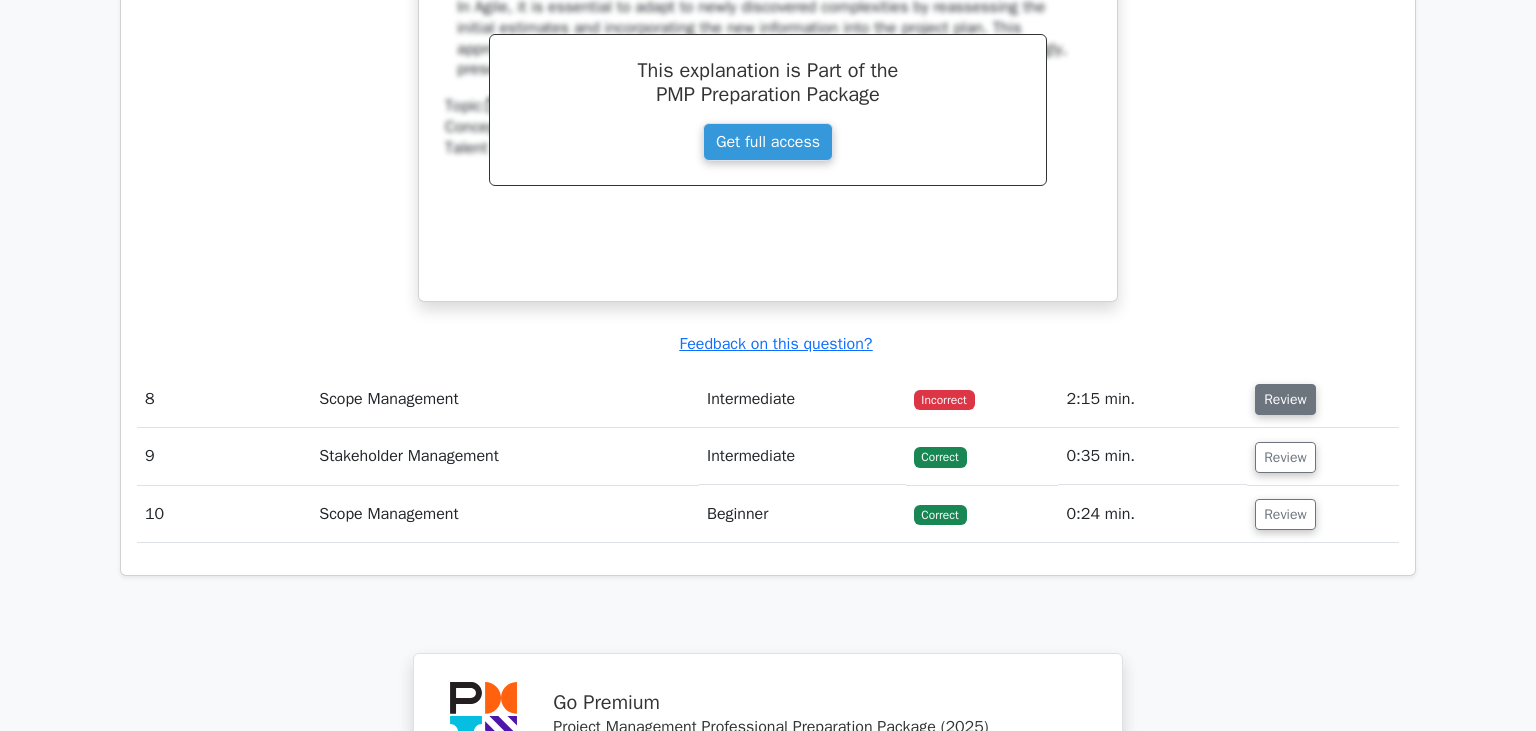 click on "Review" at bounding box center (1285, 399) 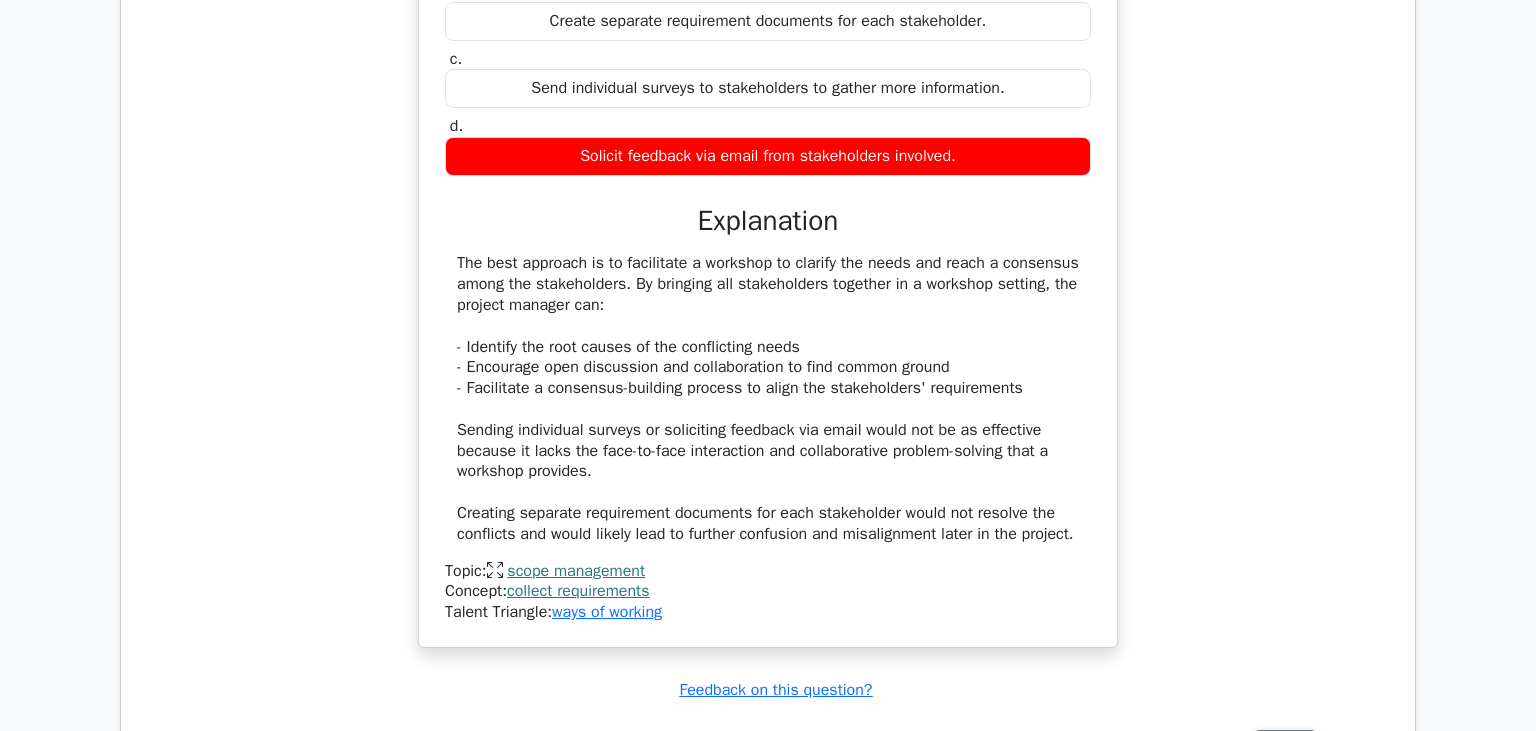 scroll, scrollTop: 4329, scrollLeft: 0, axis: vertical 